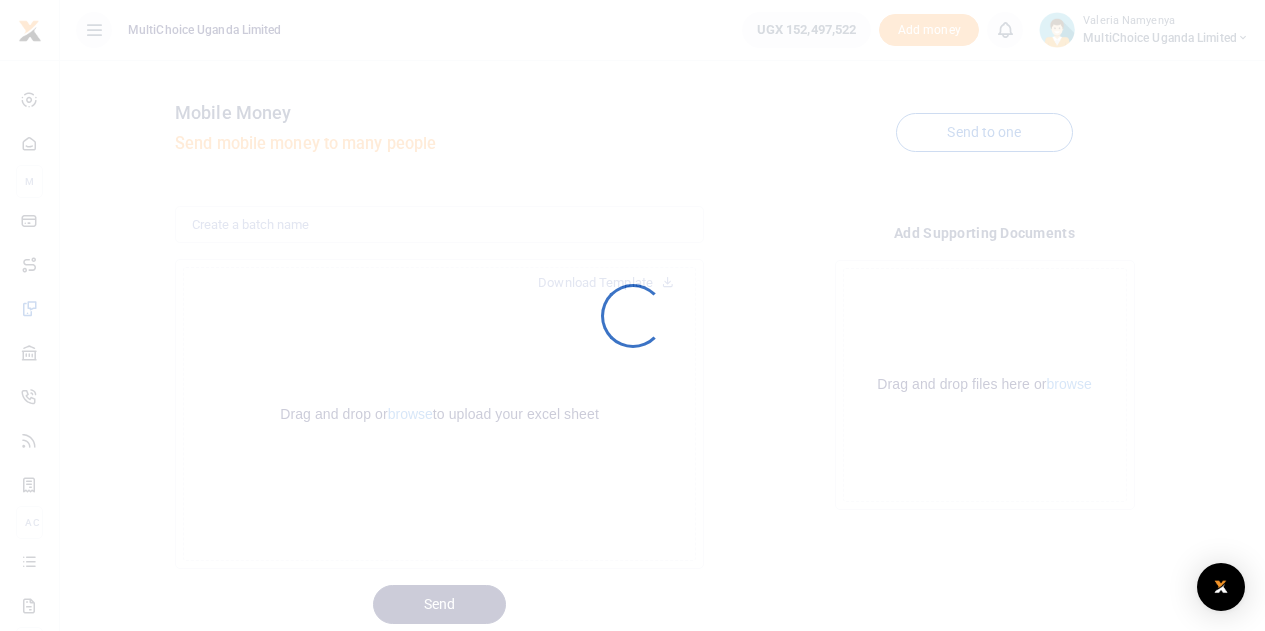 scroll, scrollTop: 0, scrollLeft: 0, axis: both 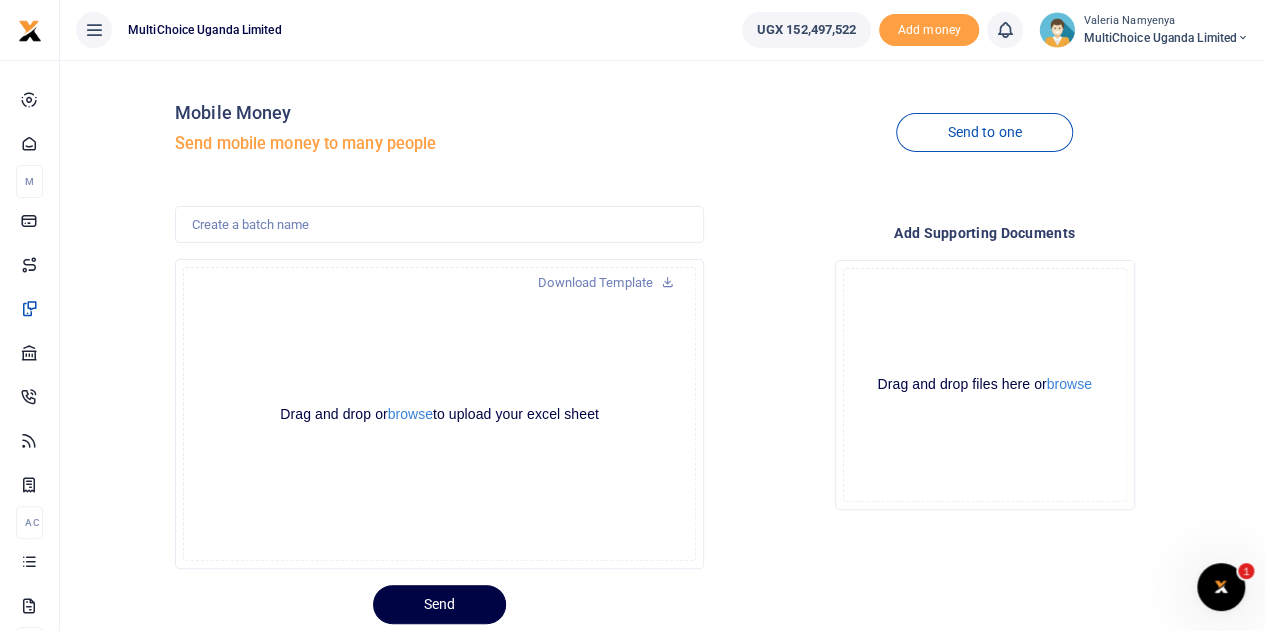 click on "MultiChoice Uganda Limited" at bounding box center (1166, 38) 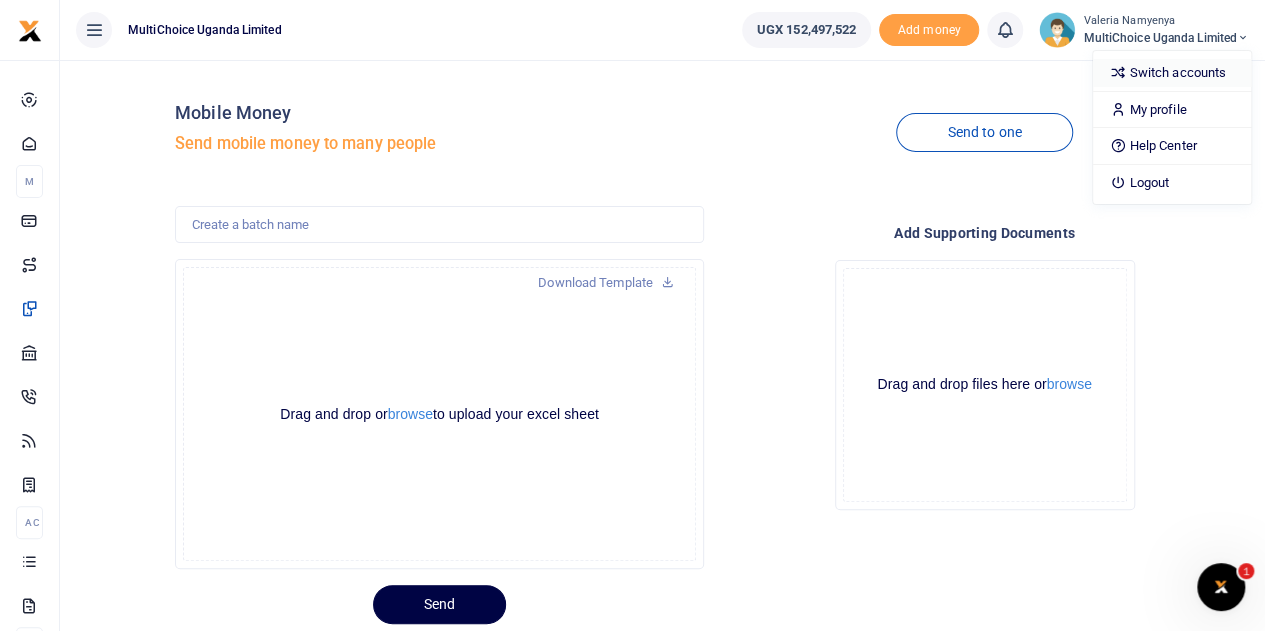 click on "Switch accounts" at bounding box center [1172, 73] 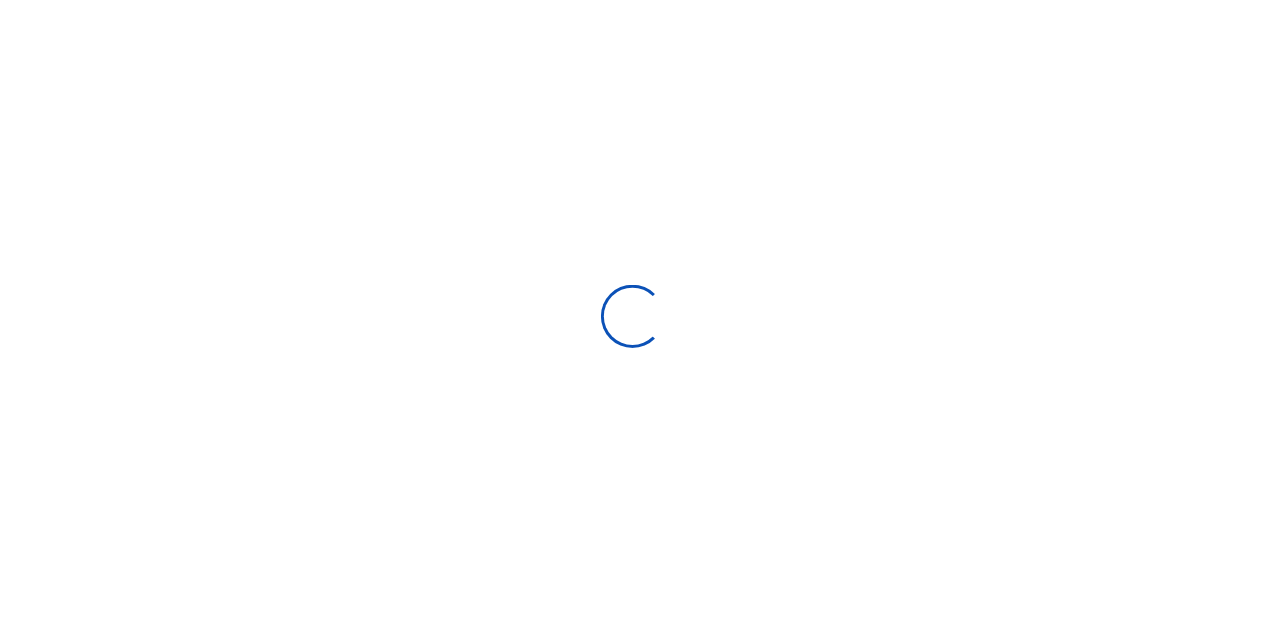 scroll, scrollTop: 0, scrollLeft: 0, axis: both 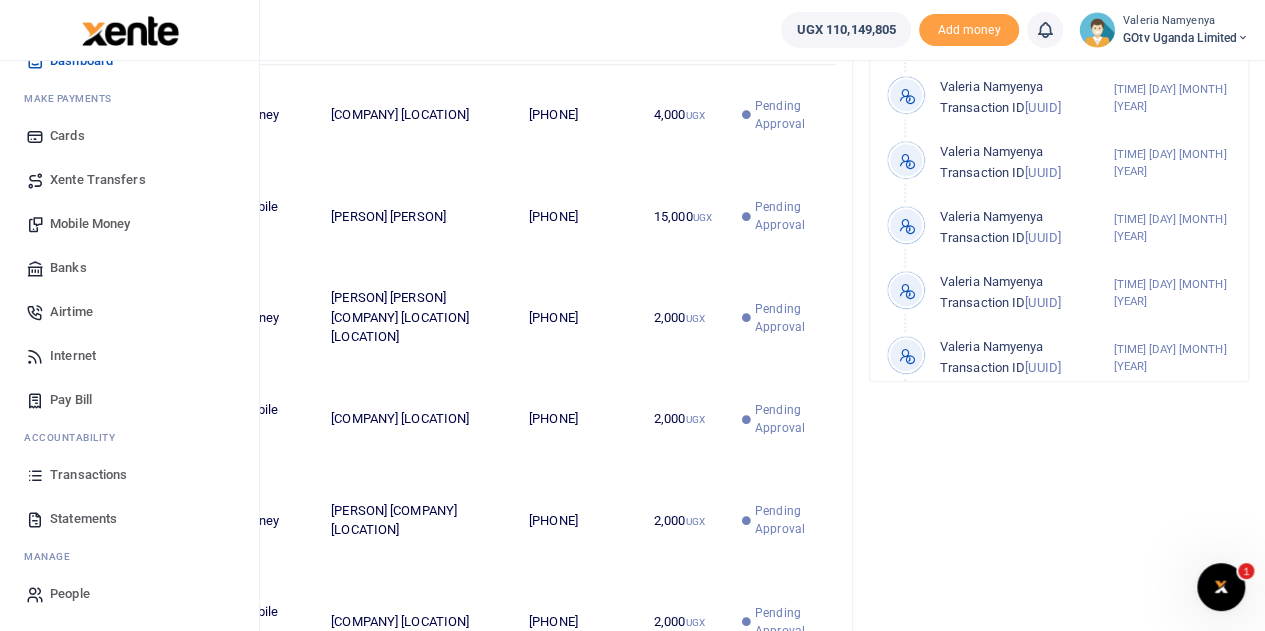 click on "Transactions" at bounding box center (88, 475) 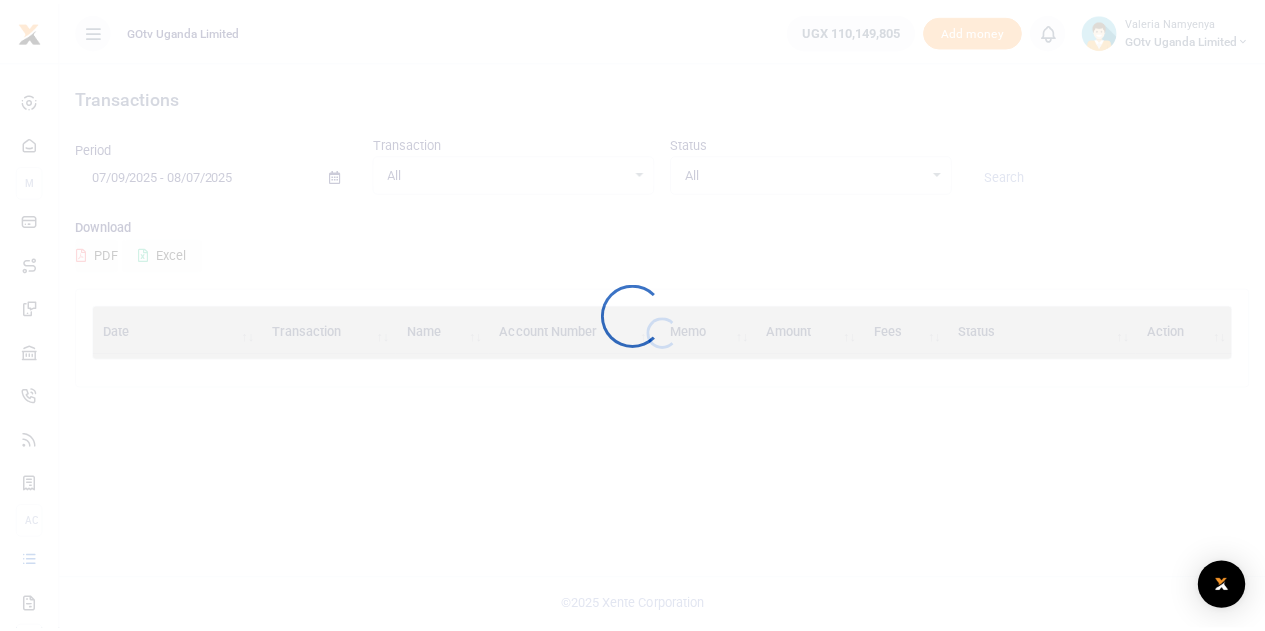 scroll, scrollTop: 0, scrollLeft: 0, axis: both 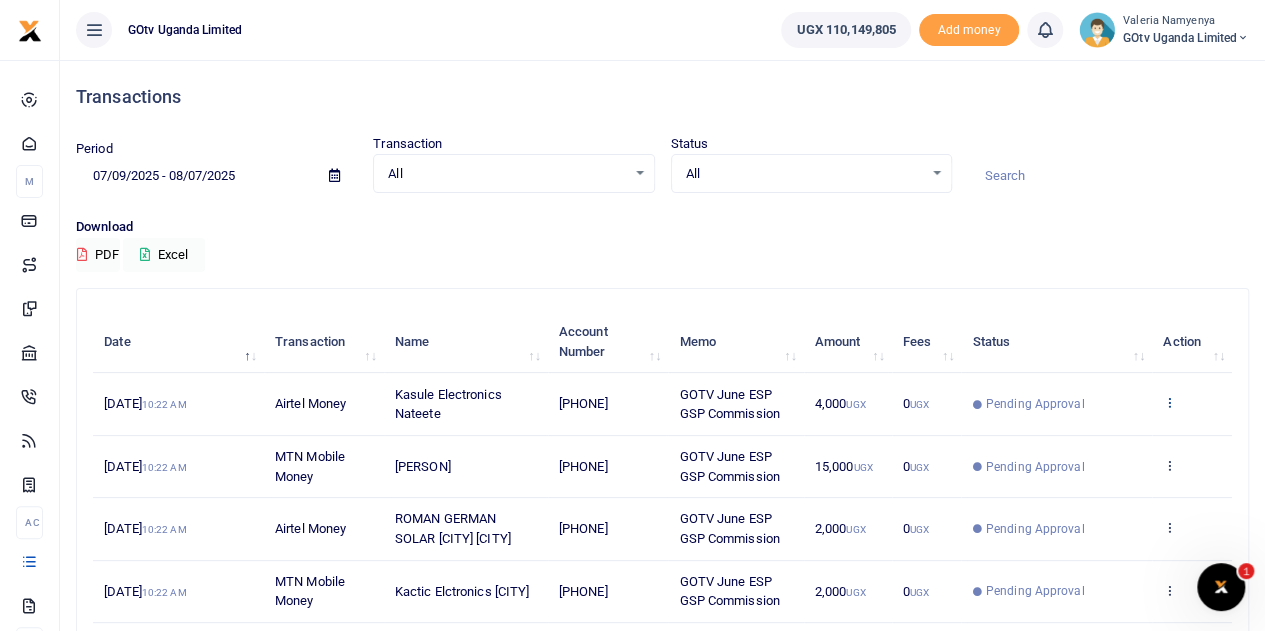 click at bounding box center (1169, 402) 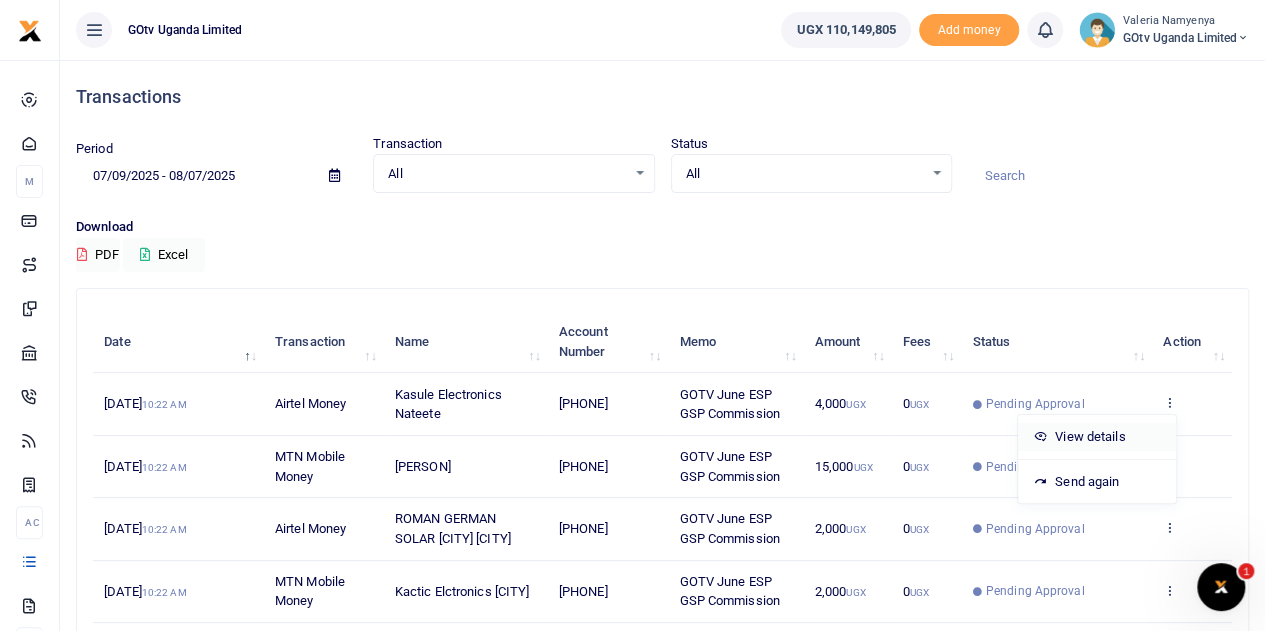 click on "View details" at bounding box center [1097, 437] 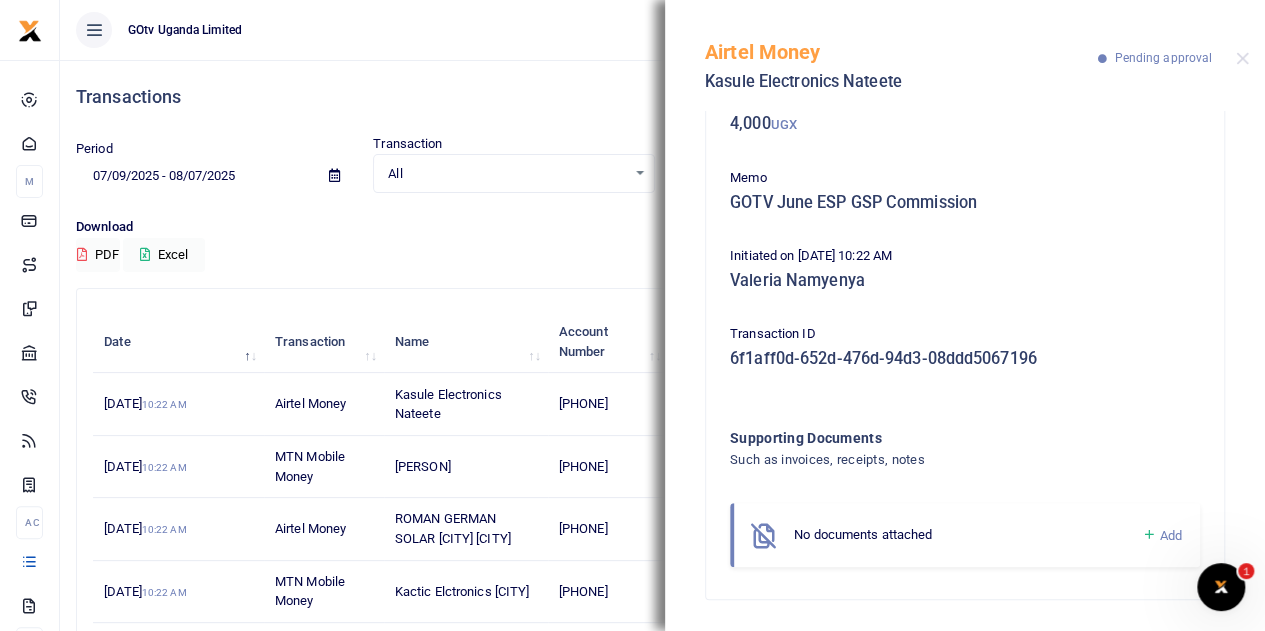 scroll, scrollTop: 128, scrollLeft: 0, axis: vertical 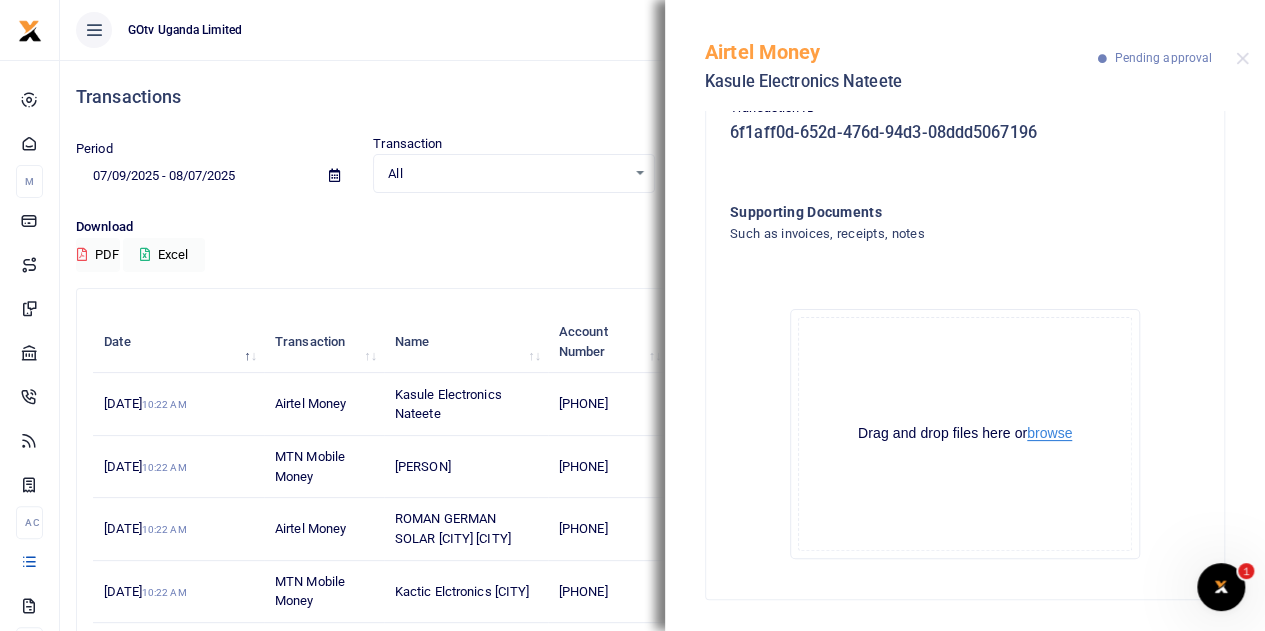 click on "browse" at bounding box center (1049, 433) 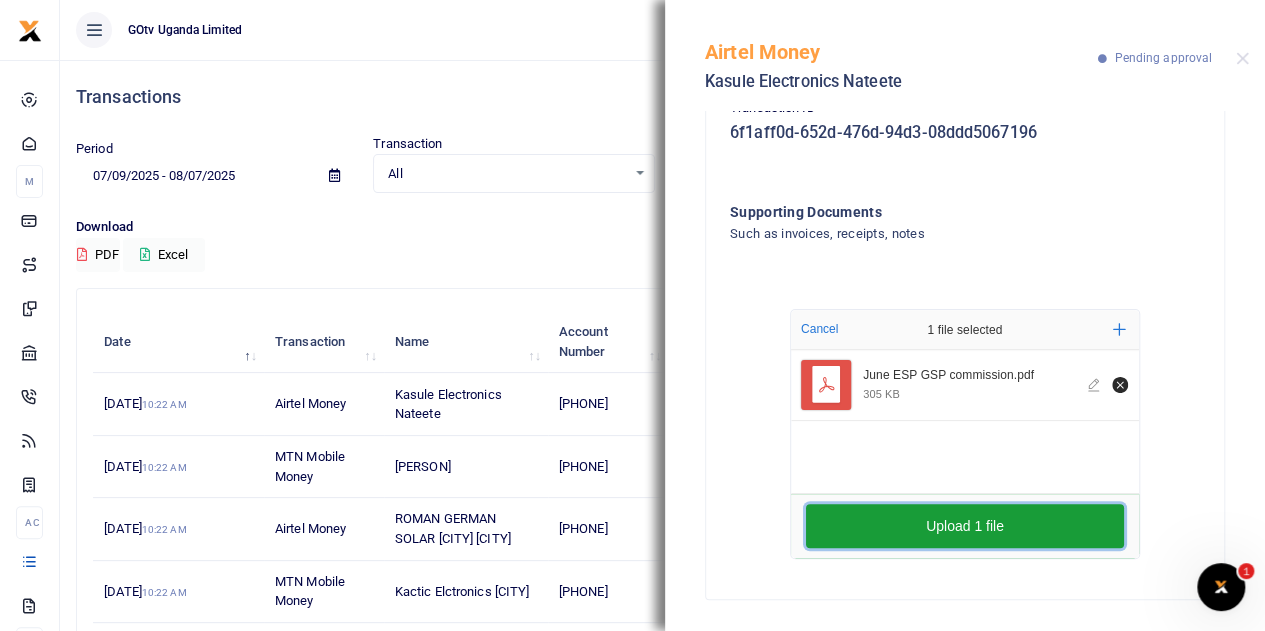click on "Upload 1 file" at bounding box center [965, 526] 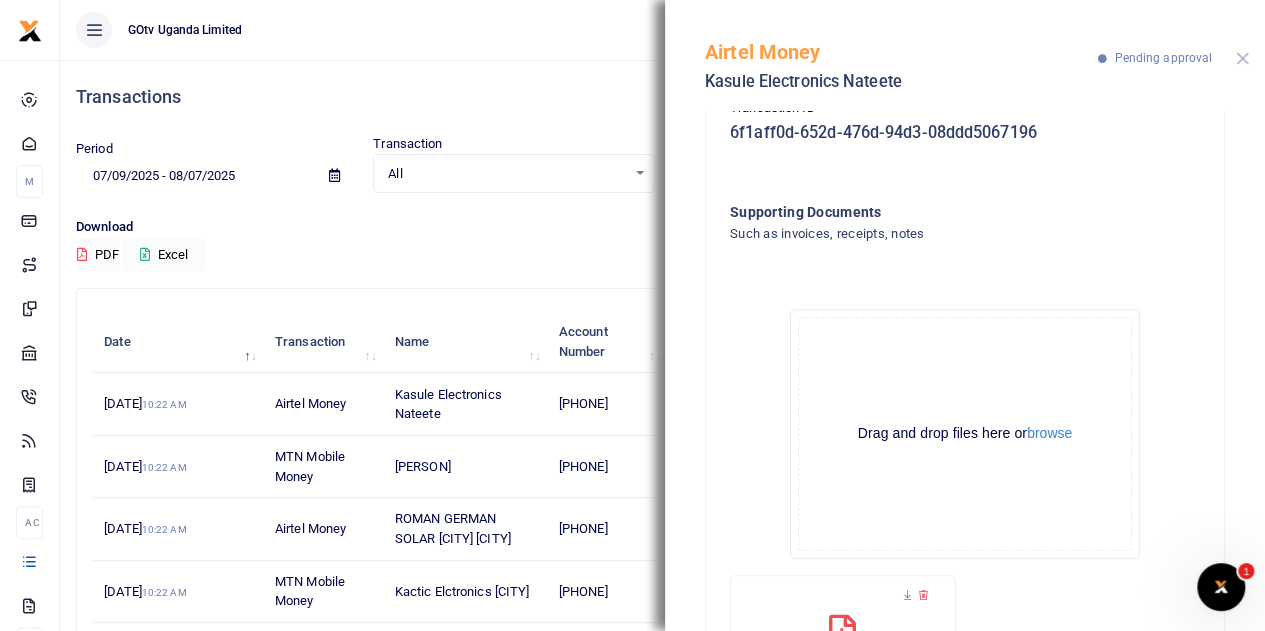 click at bounding box center (1242, 58) 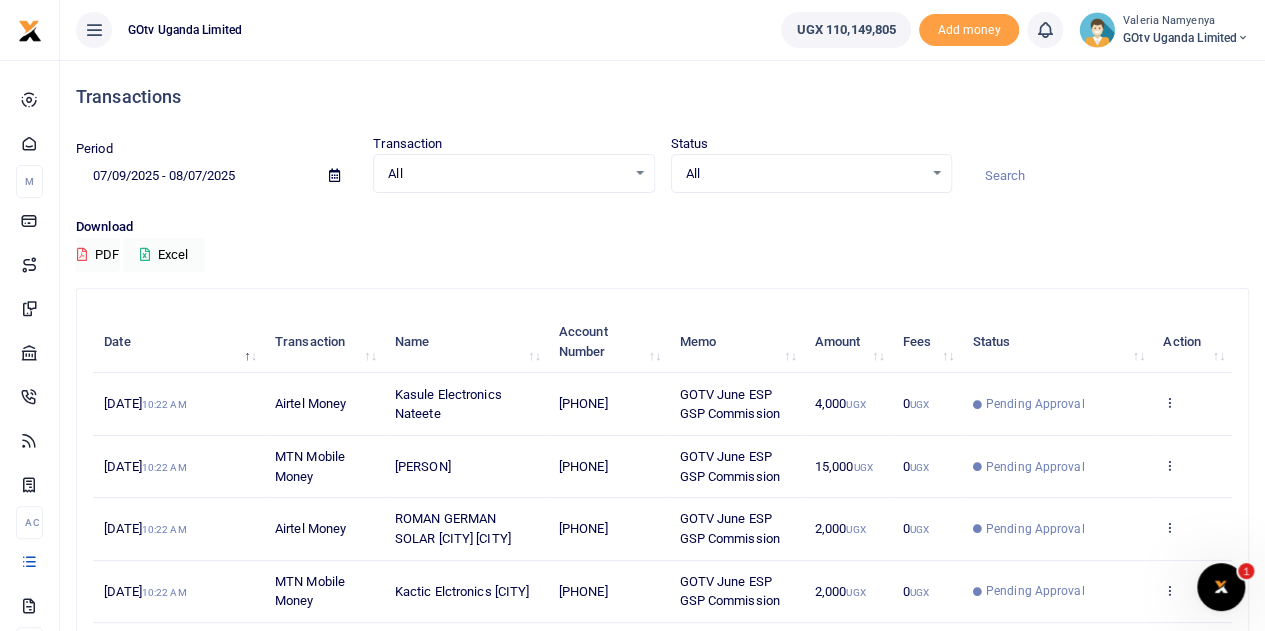 click on "GOtv Uganda Limited" at bounding box center (1186, 38) 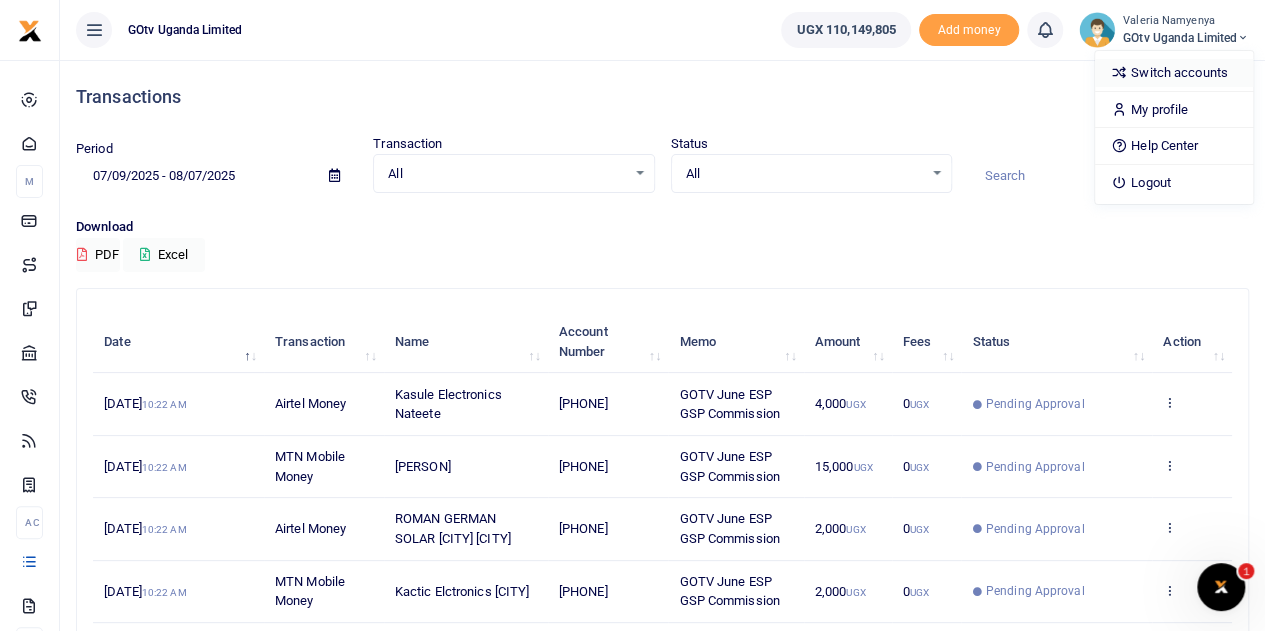 click on "Switch accounts" at bounding box center [1174, 73] 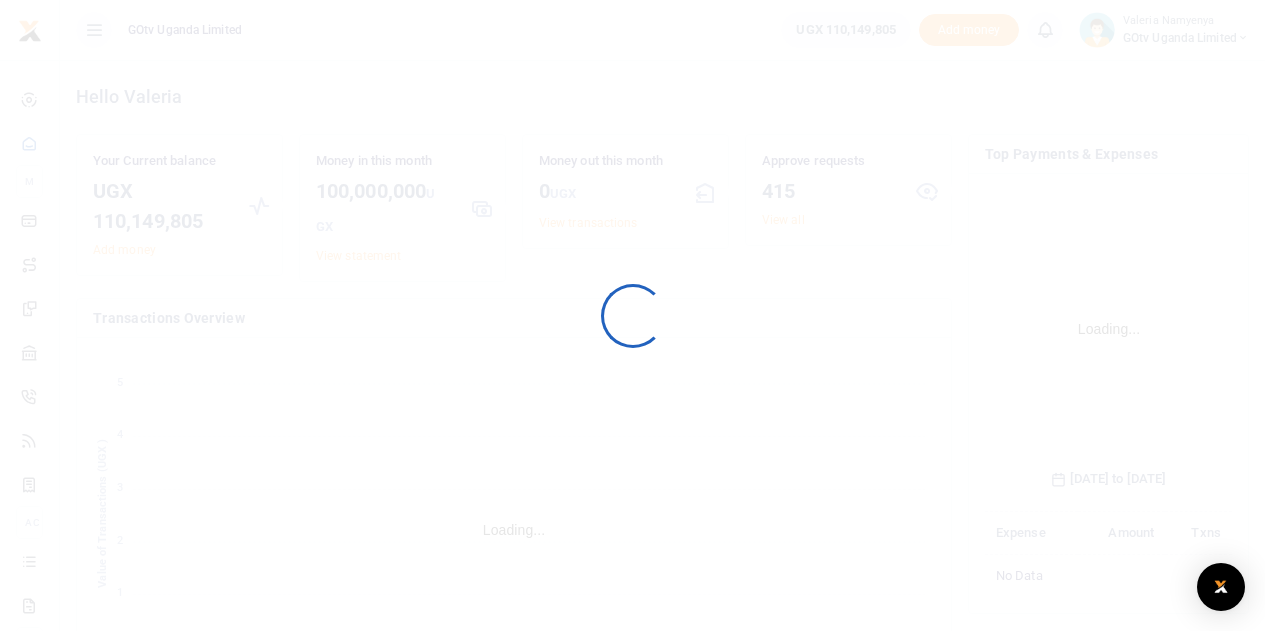 scroll, scrollTop: 0, scrollLeft: 0, axis: both 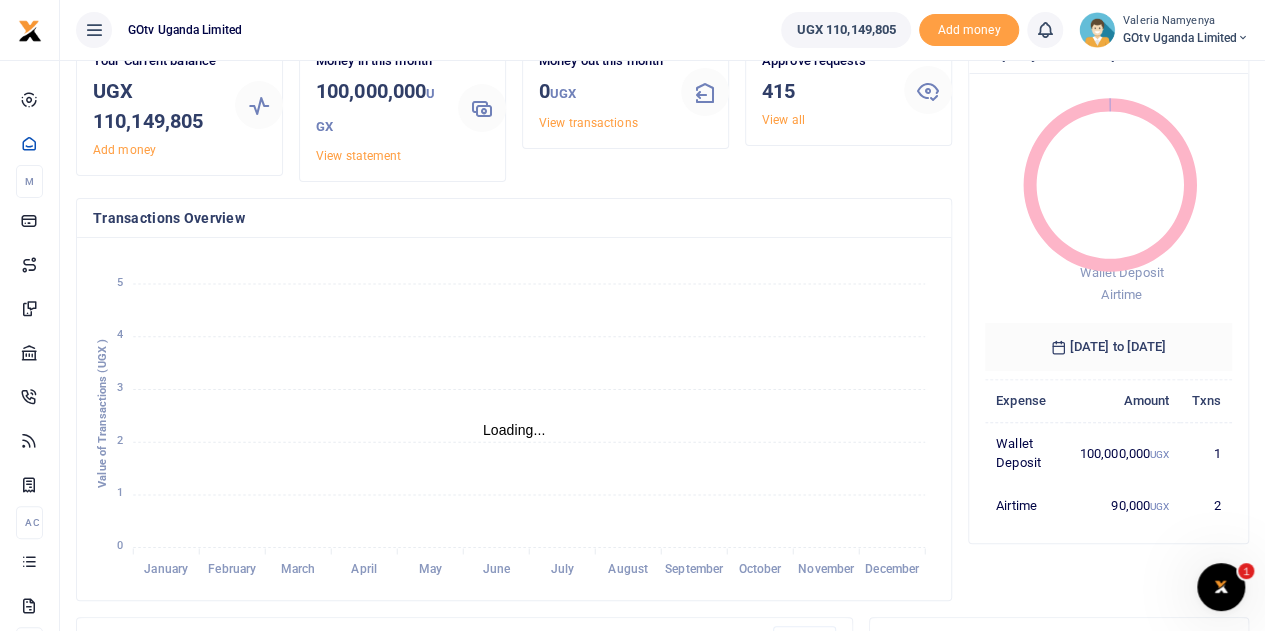 click on "UGX 110,149,805
Add money
Notifications  0
You have no new notification
Switch accounts" at bounding box center (1015, 30) 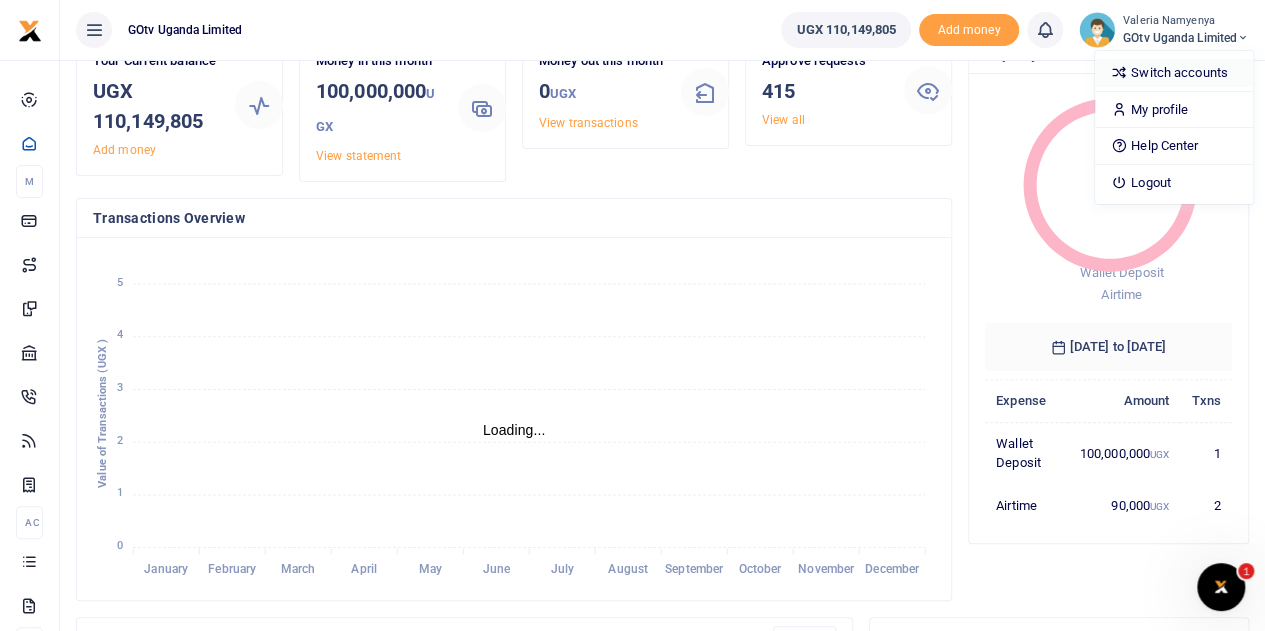 click on "Switch accounts" at bounding box center (1174, 73) 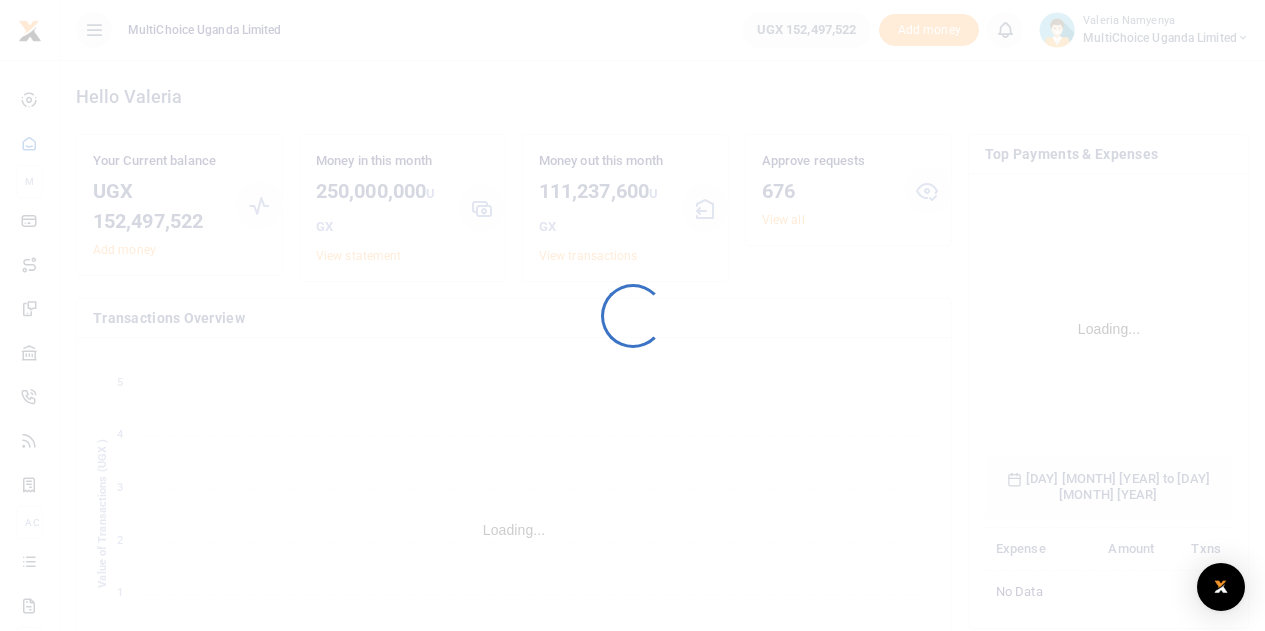 scroll, scrollTop: 0, scrollLeft: 0, axis: both 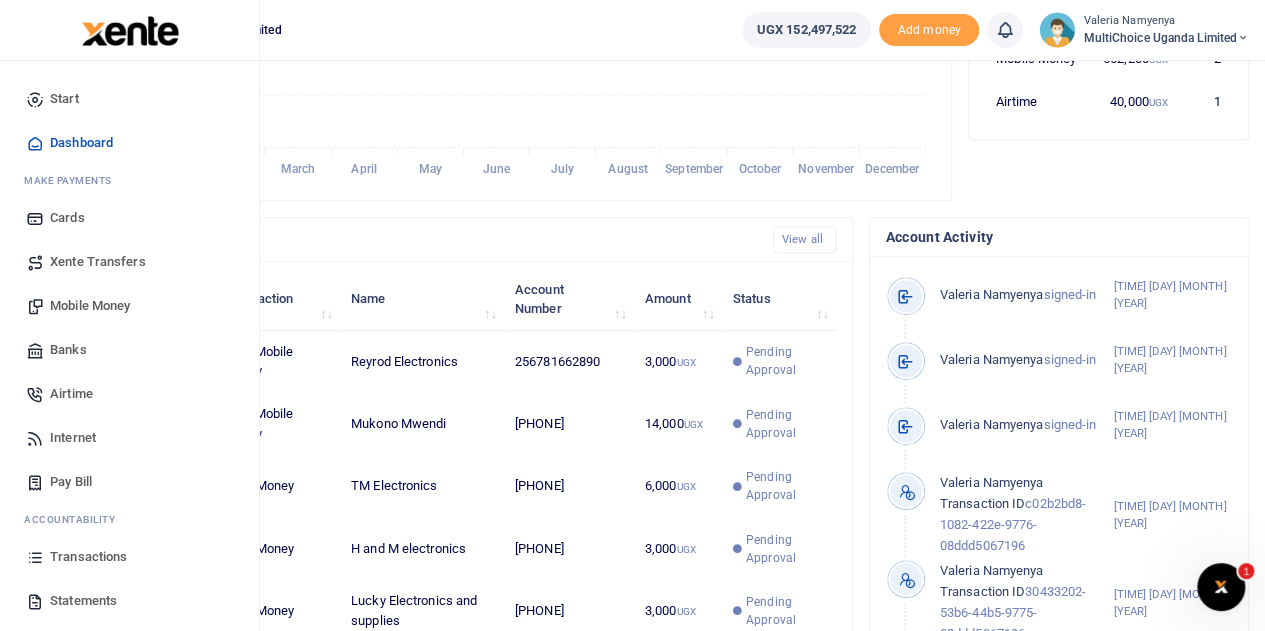 click on "Transactions" at bounding box center (88, 557) 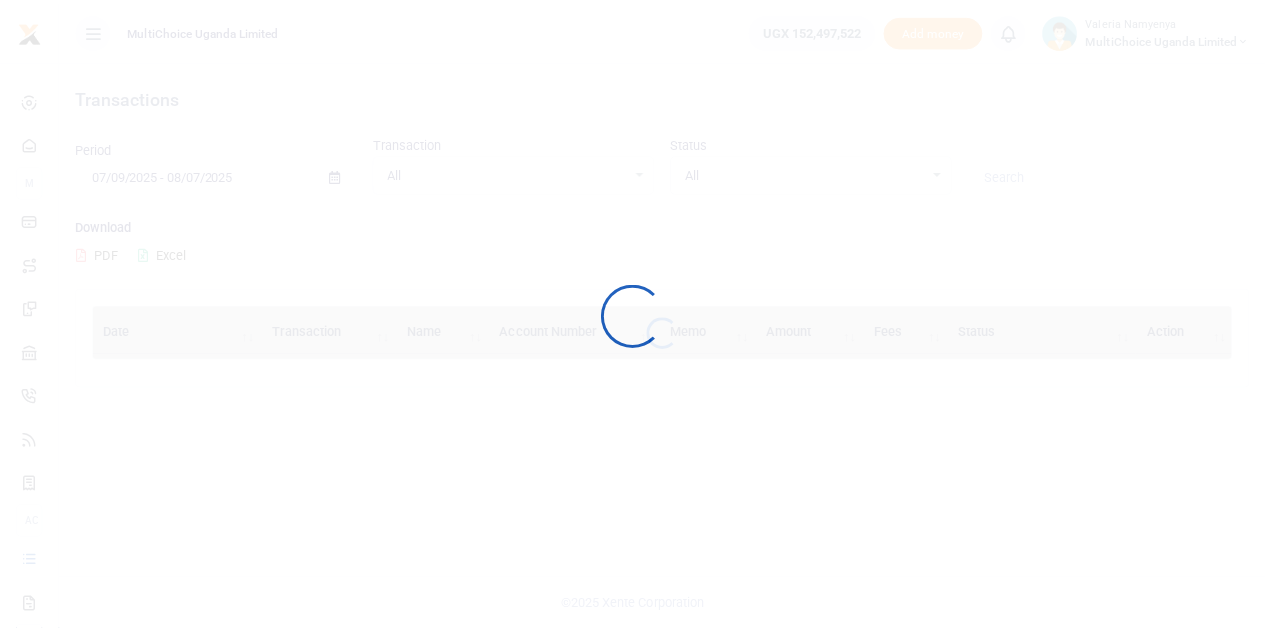 scroll, scrollTop: 0, scrollLeft: 0, axis: both 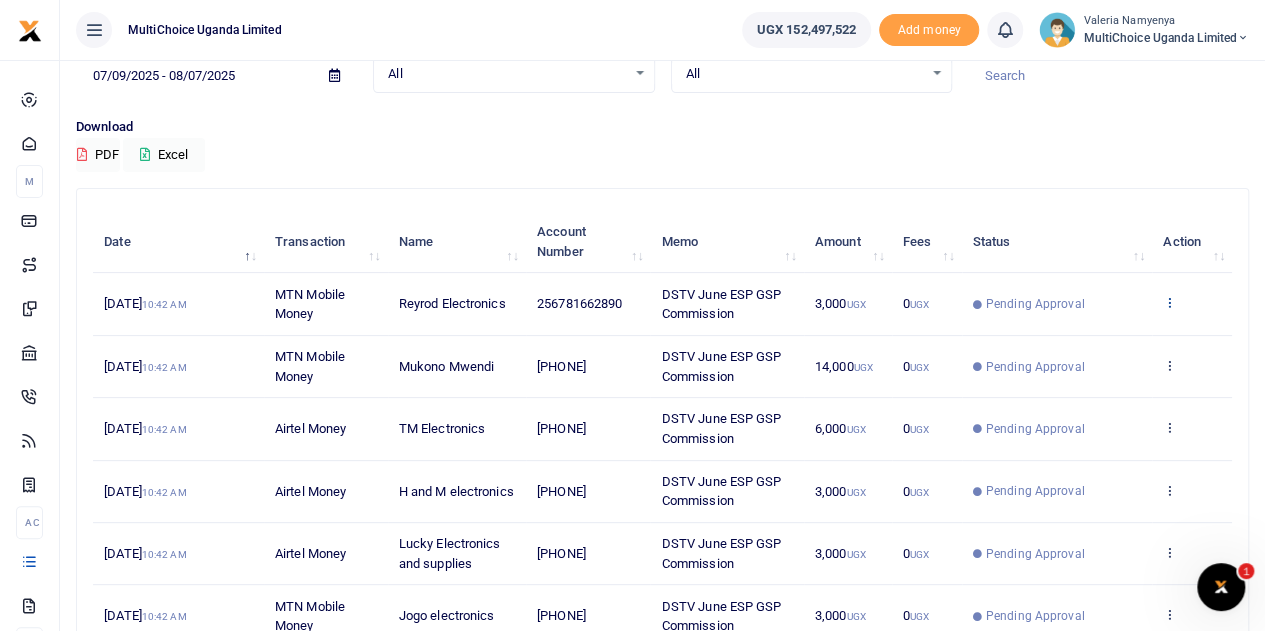 click at bounding box center [1169, 302] 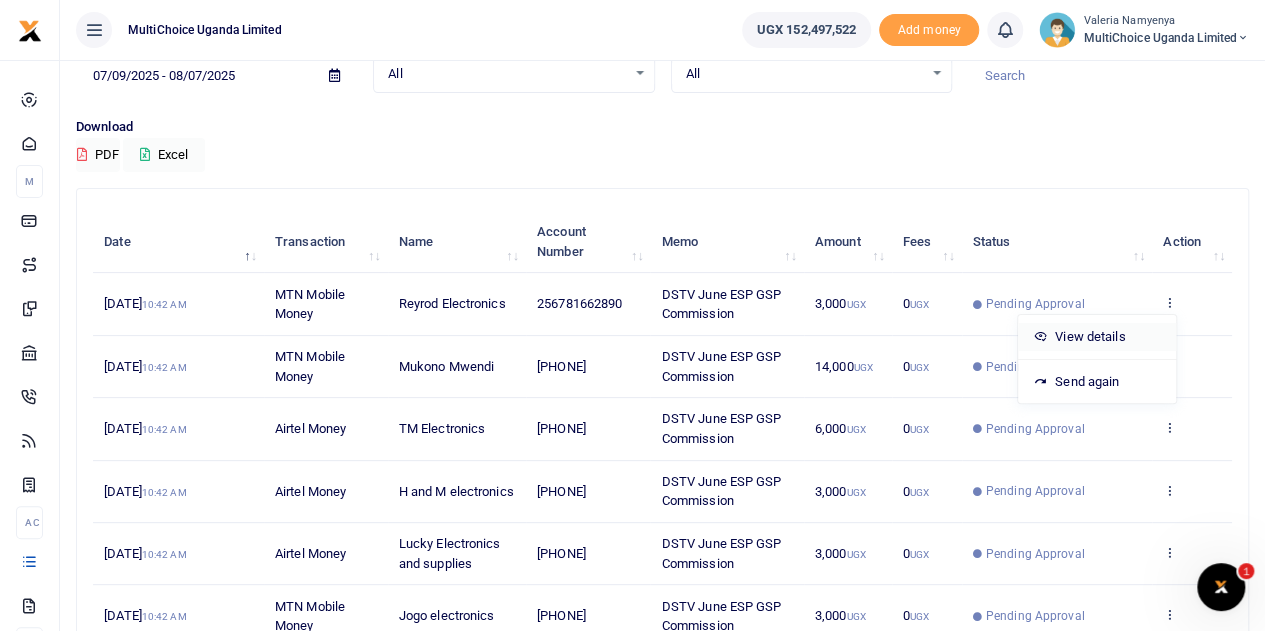 click on "View details" at bounding box center [1097, 337] 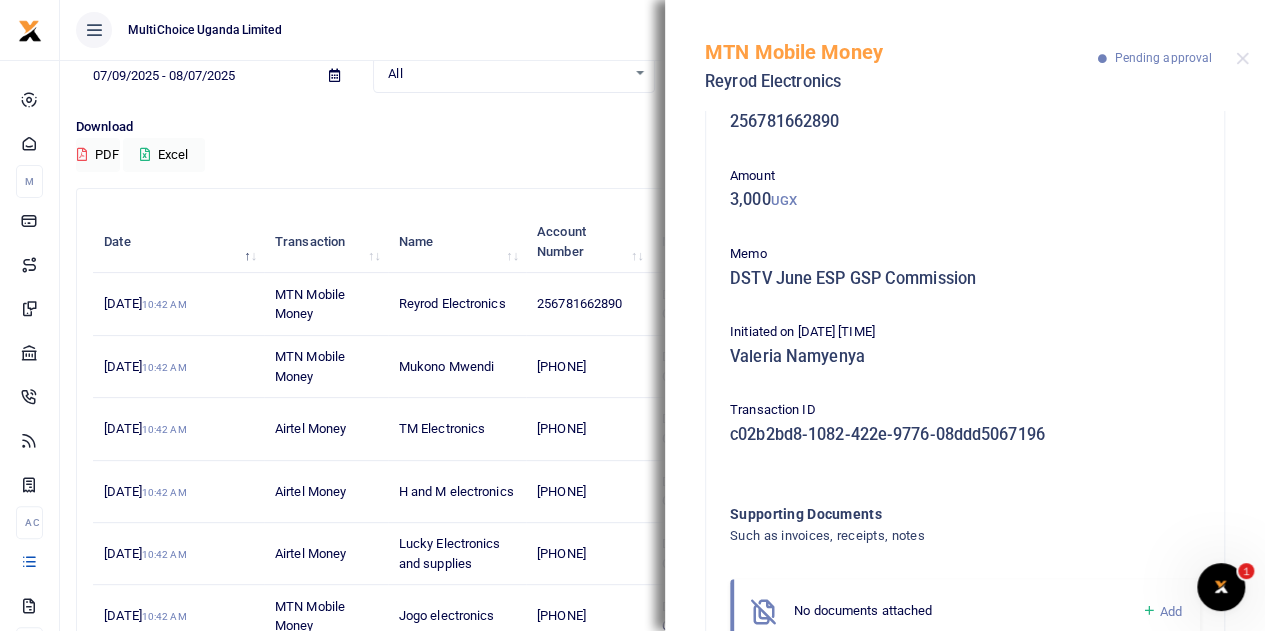 scroll, scrollTop: 128, scrollLeft: 0, axis: vertical 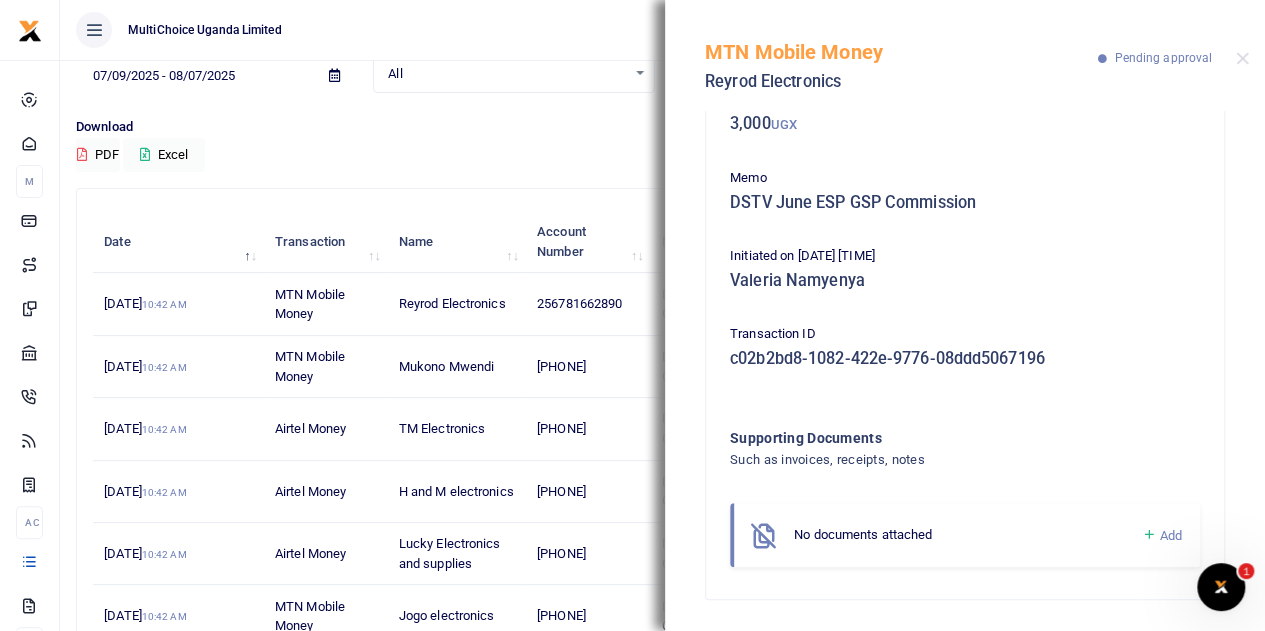 click at bounding box center [1148, 535] 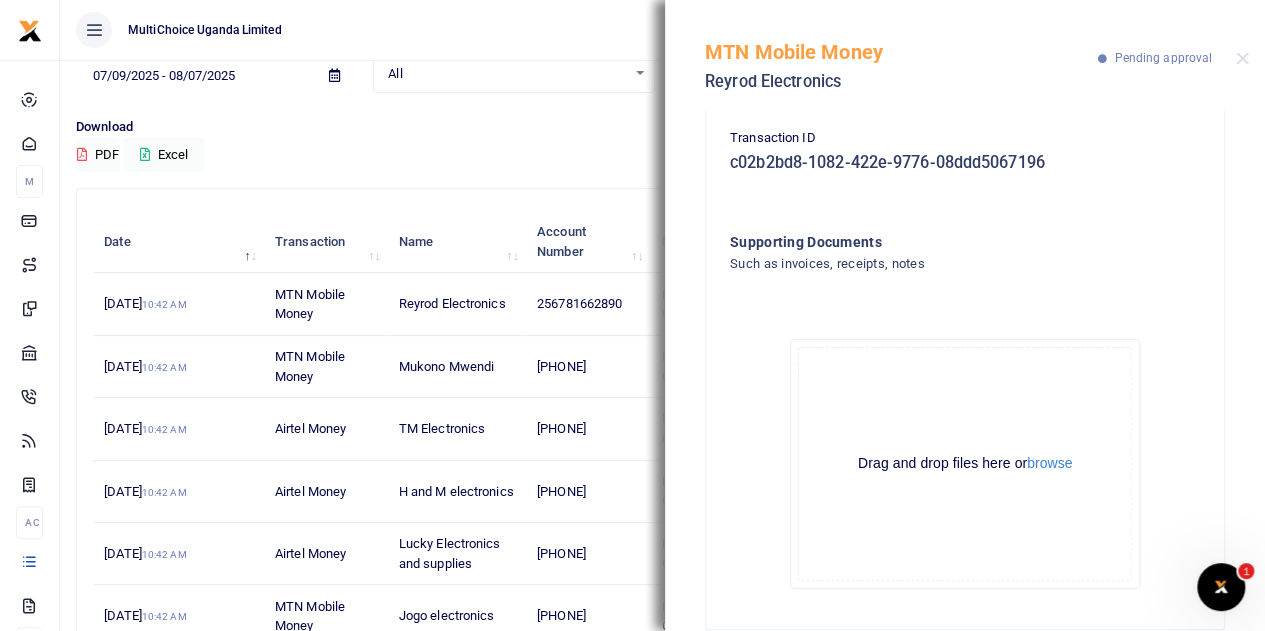 scroll, scrollTop: 328, scrollLeft: 0, axis: vertical 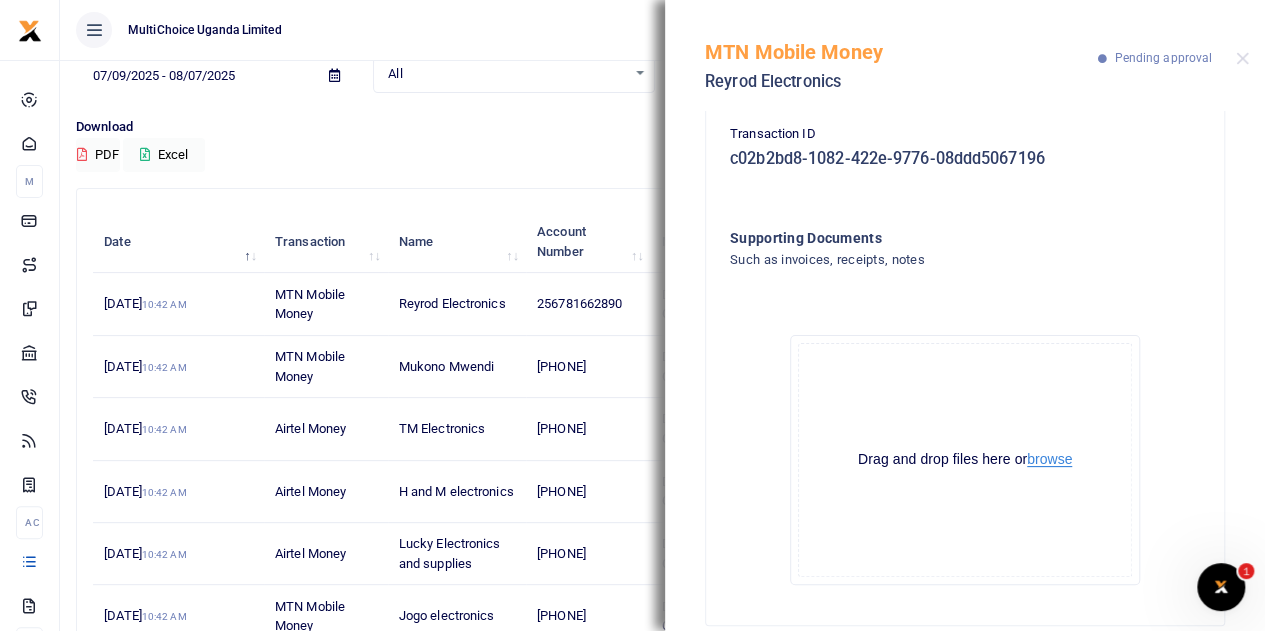 click on "browse" at bounding box center (1049, 459) 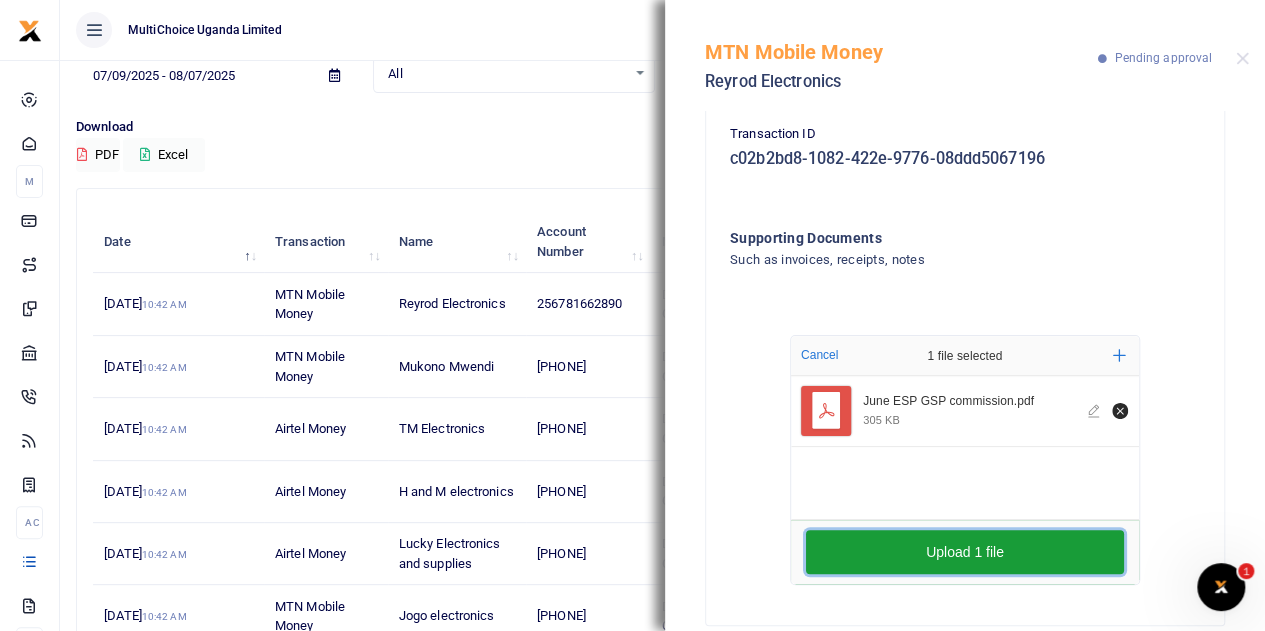 click on "Upload 1 file" at bounding box center [965, 552] 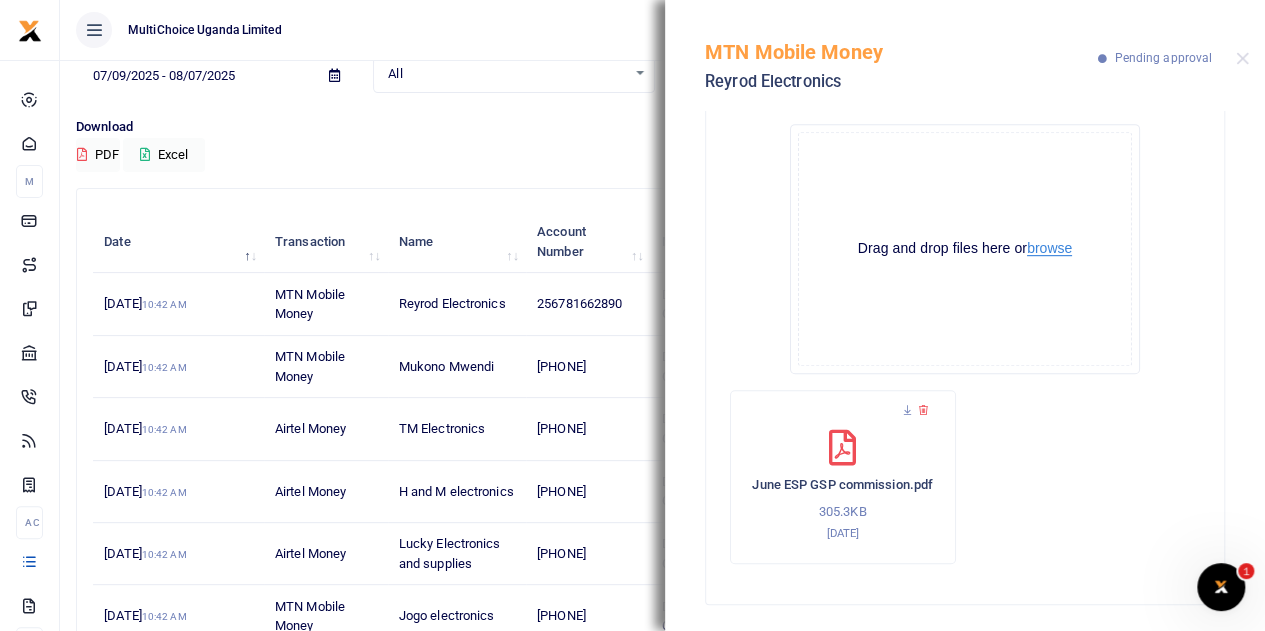 scroll, scrollTop: 543, scrollLeft: 0, axis: vertical 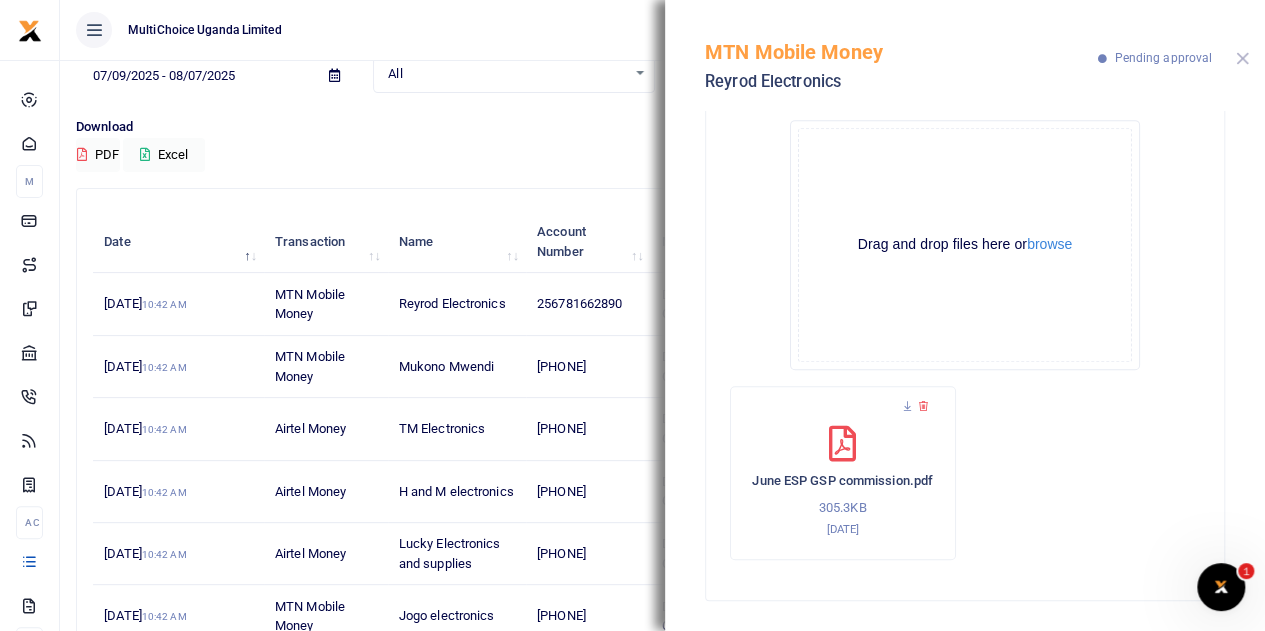 click at bounding box center (1242, 58) 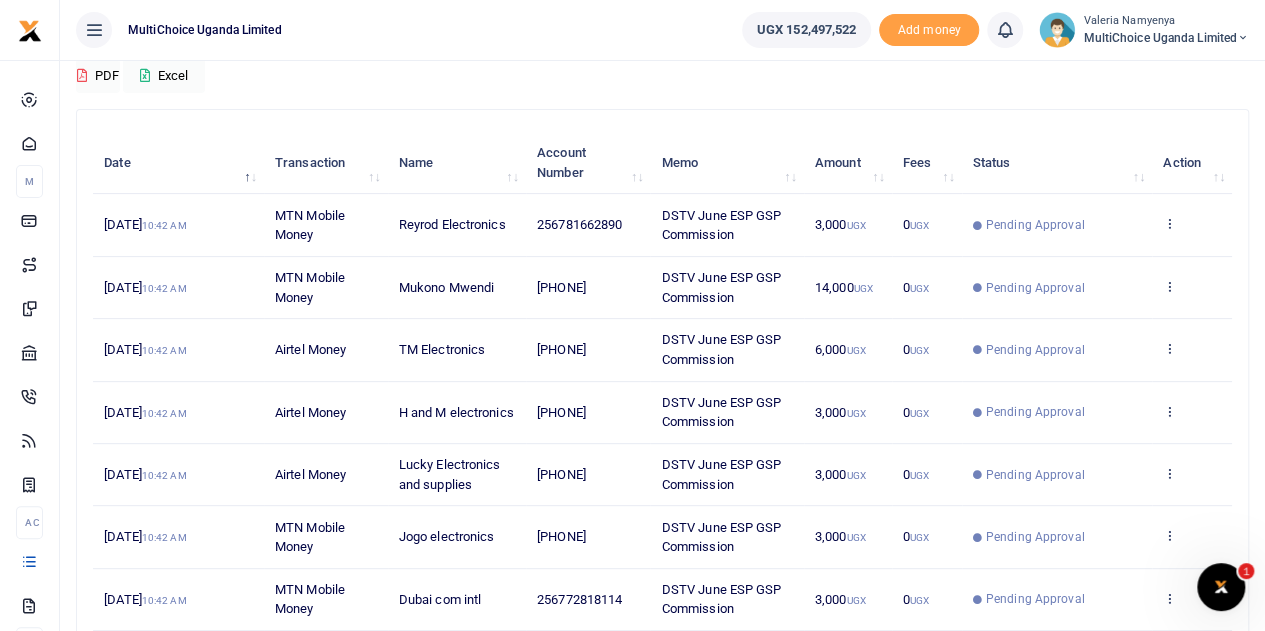 scroll, scrollTop: 400, scrollLeft: 0, axis: vertical 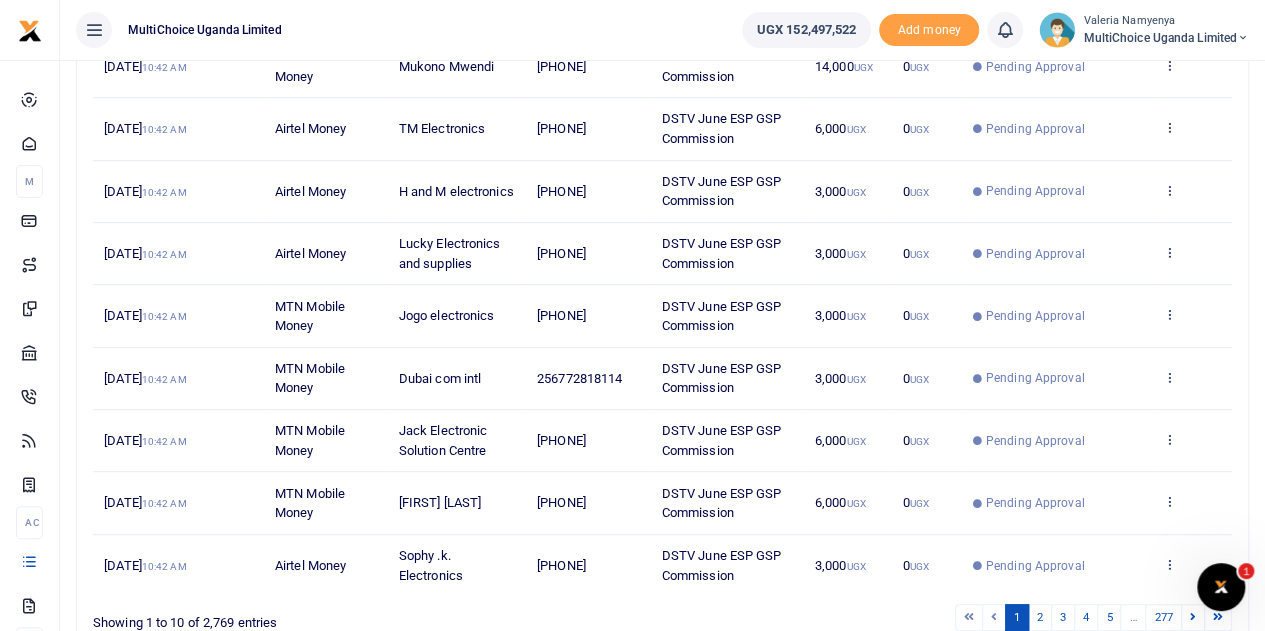 click on "View details
Send again" at bounding box center (1192, 254) 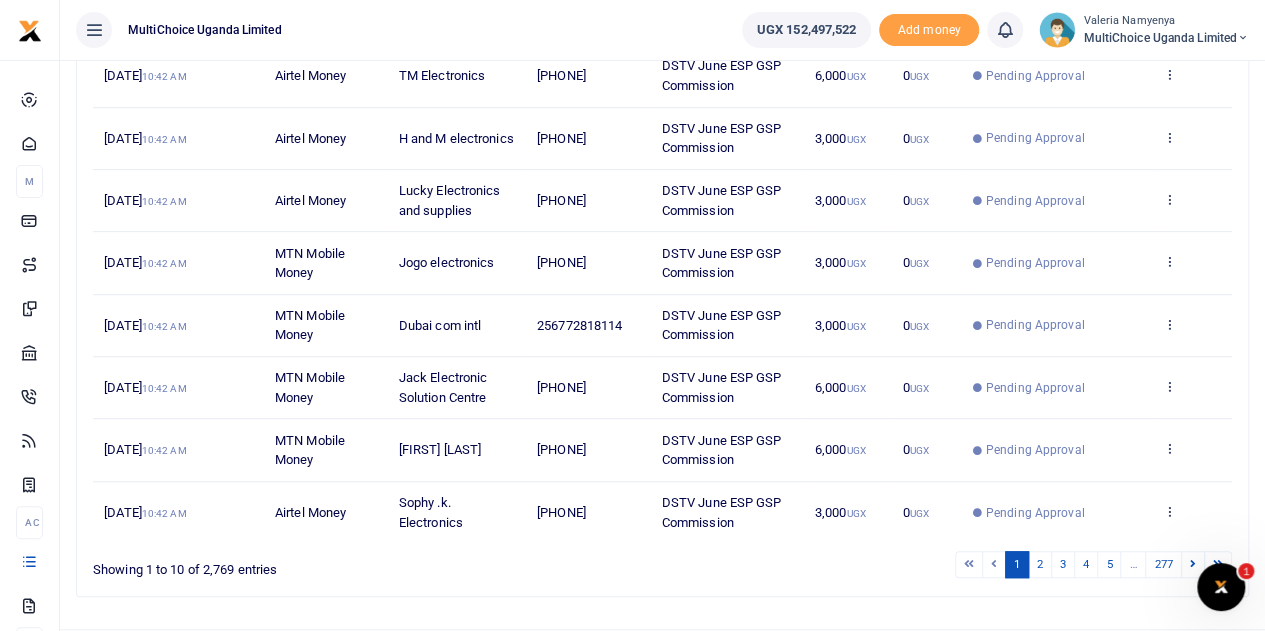 scroll, scrollTop: 497, scrollLeft: 0, axis: vertical 